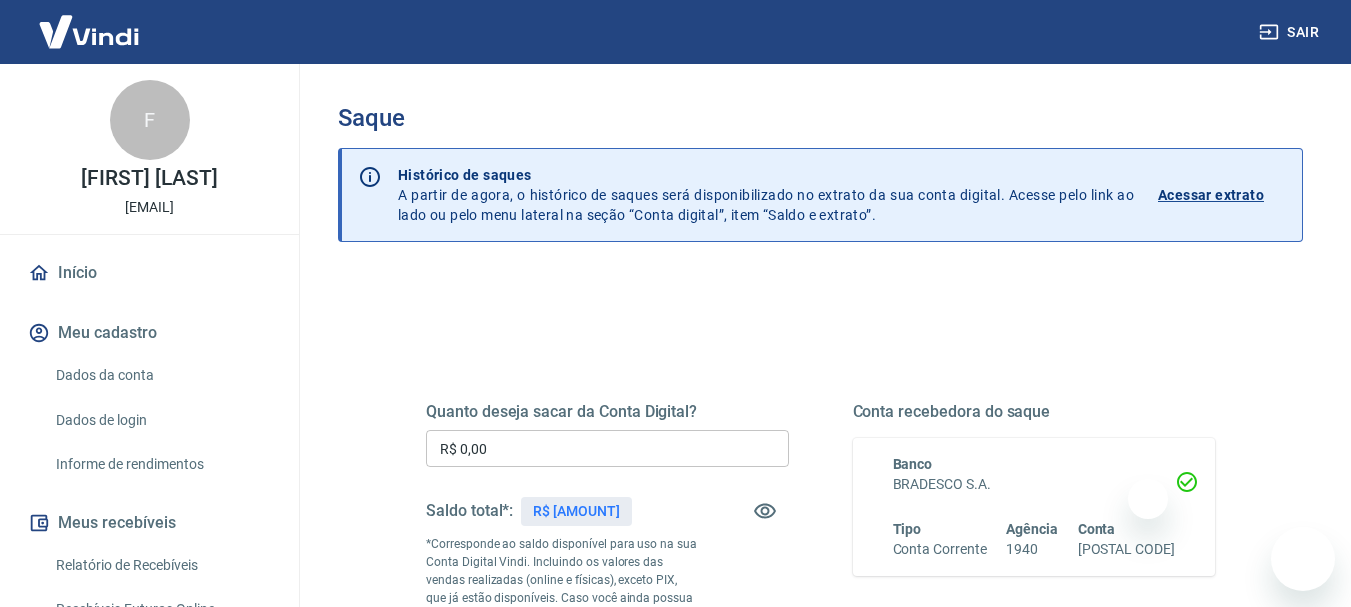 scroll, scrollTop: 0, scrollLeft: 0, axis: both 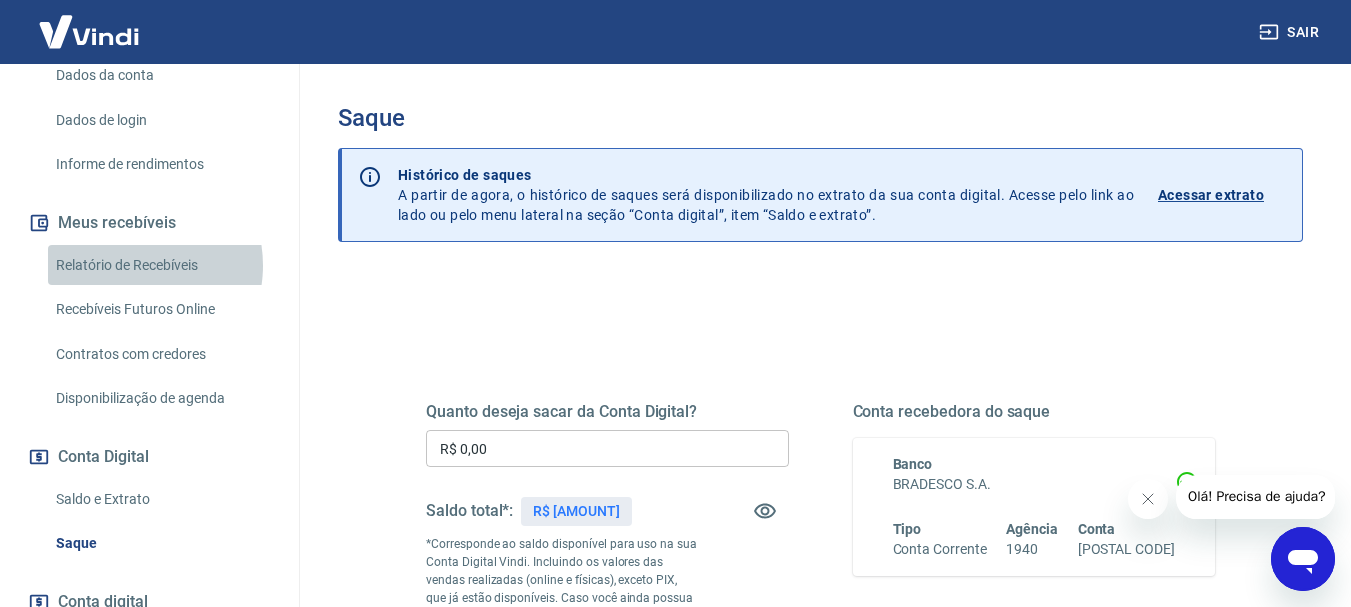 click on "Relatório de Recebíveis" at bounding box center (161, 265) 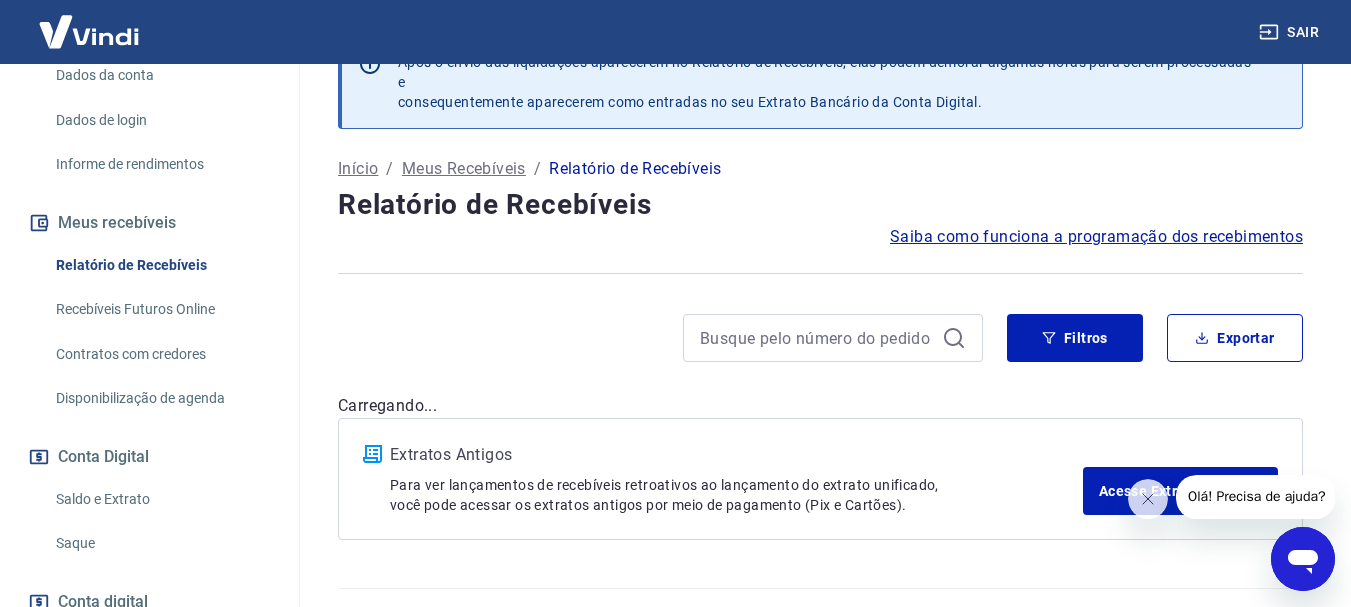 scroll, scrollTop: 96, scrollLeft: 0, axis: vertical 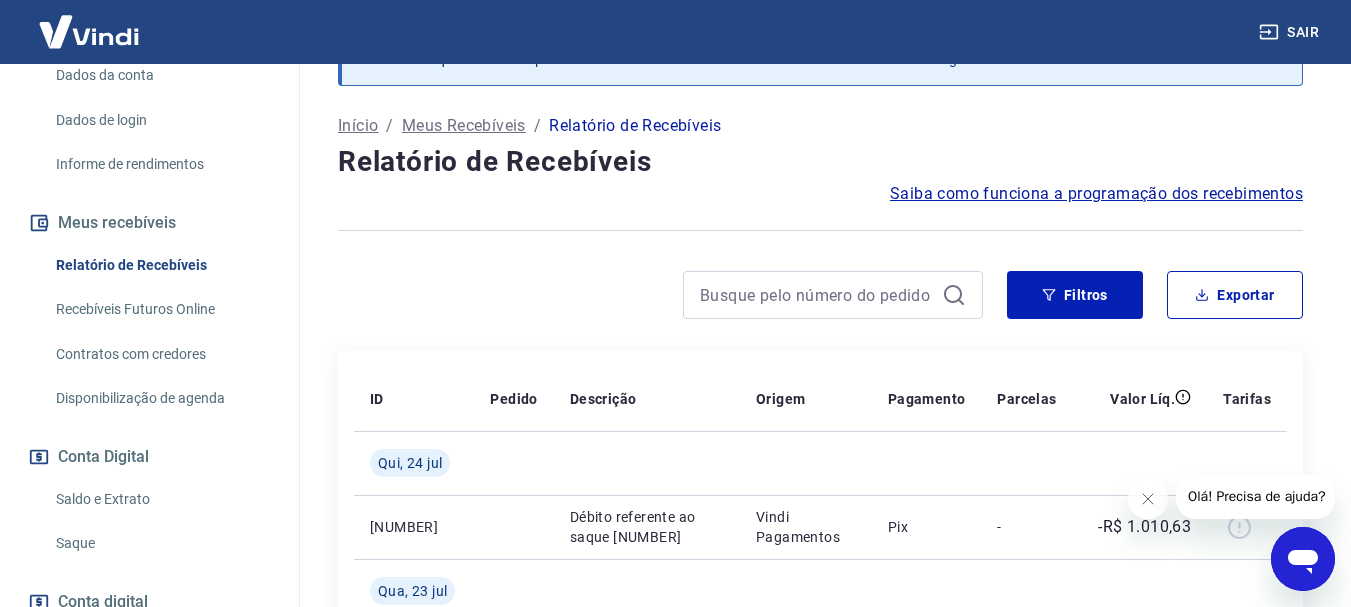 click at bounding box center [833, 295] 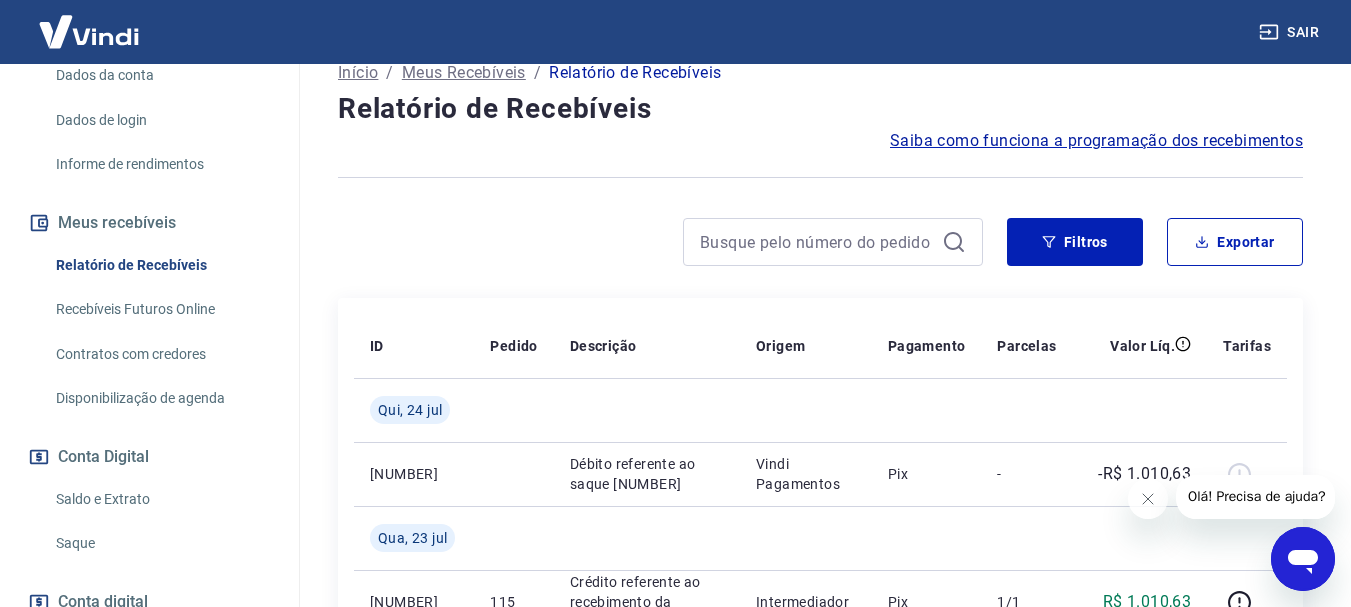scroll, scrollTop: 196, scrollLeft: 0, axis: vertical 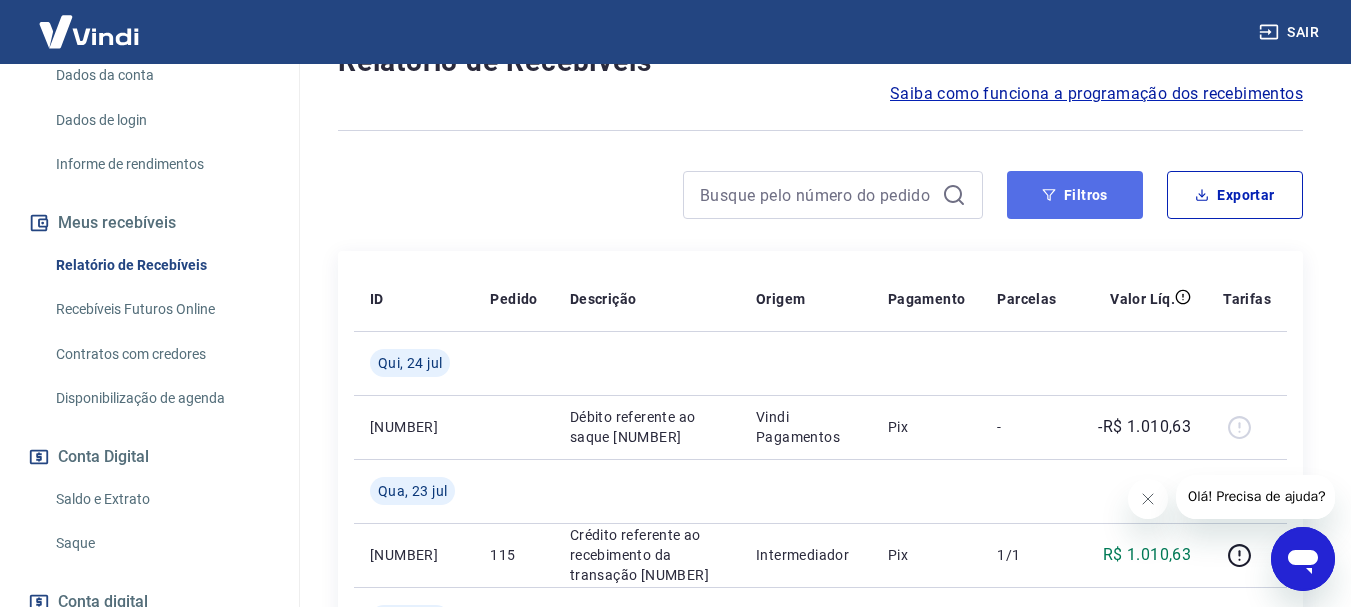 click on "Filtros" at bounding box center (1075, 195) 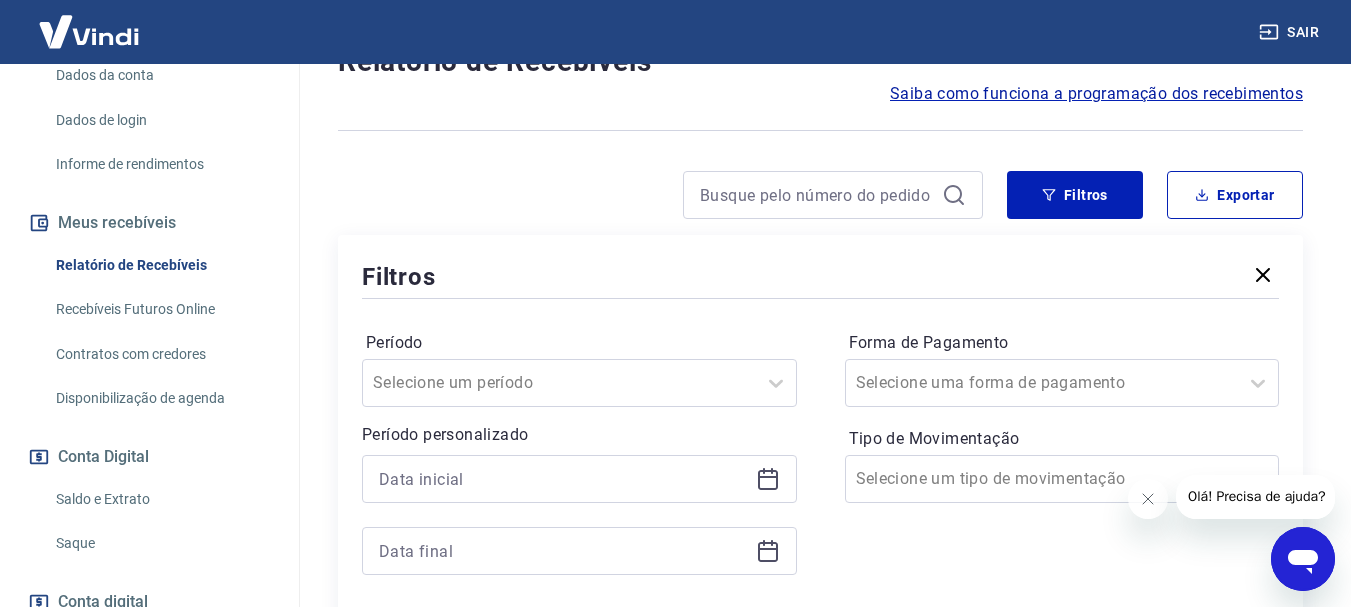 click 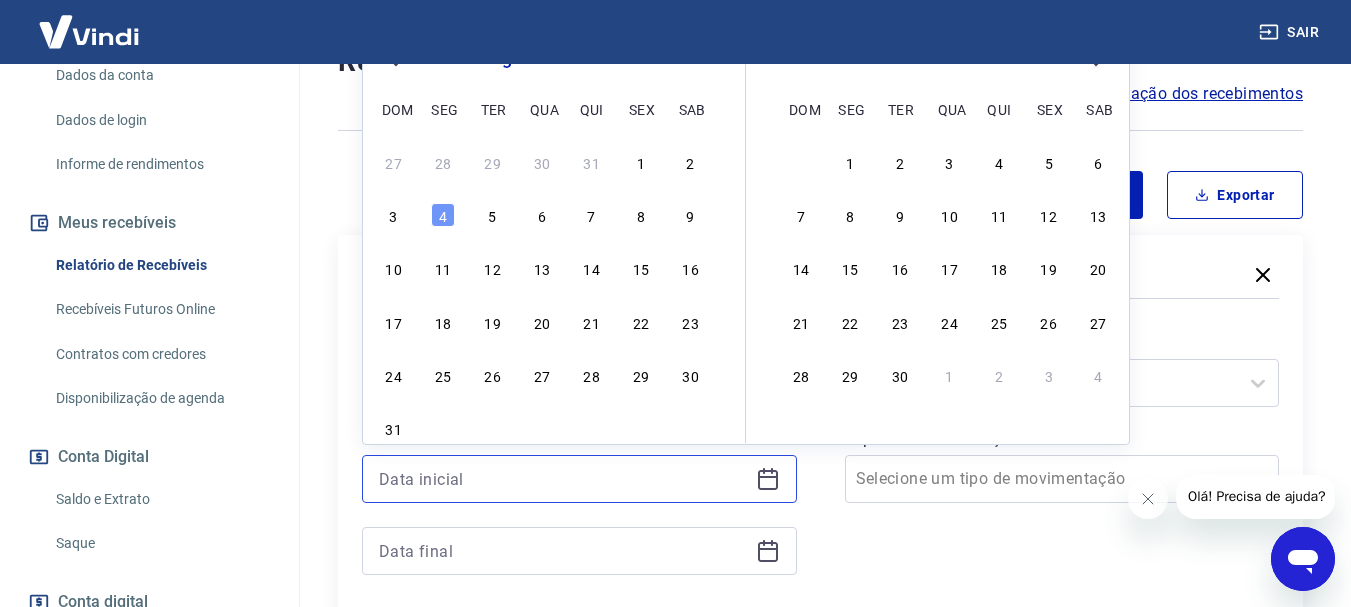scroll, scrollTop: 96, scrollLeft: 0, axis: vertical 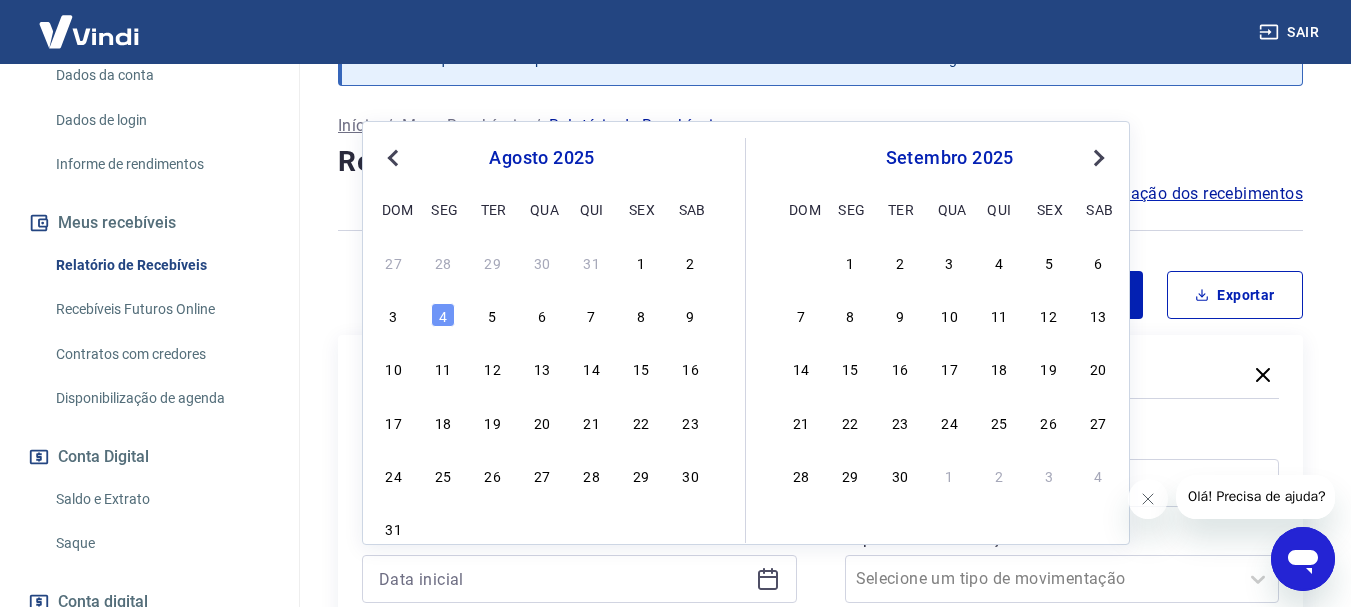 click on "Previous Month" at bounding box center (393, 158) 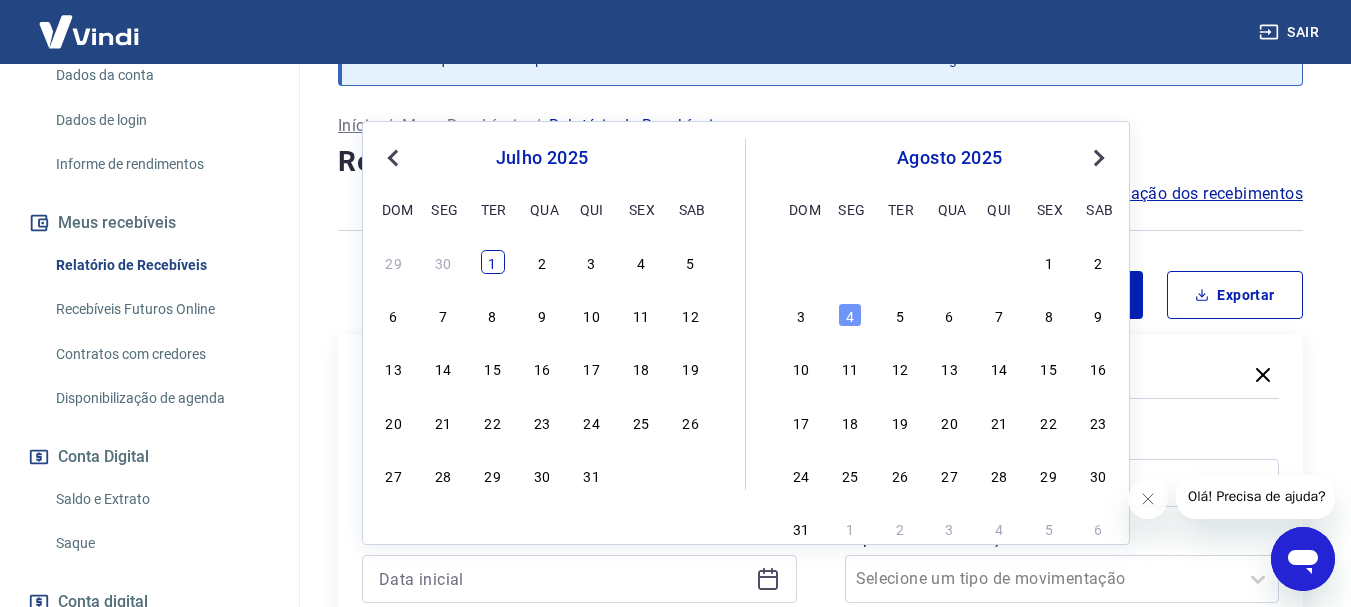 click on "1" at bounding box center [493, 262] 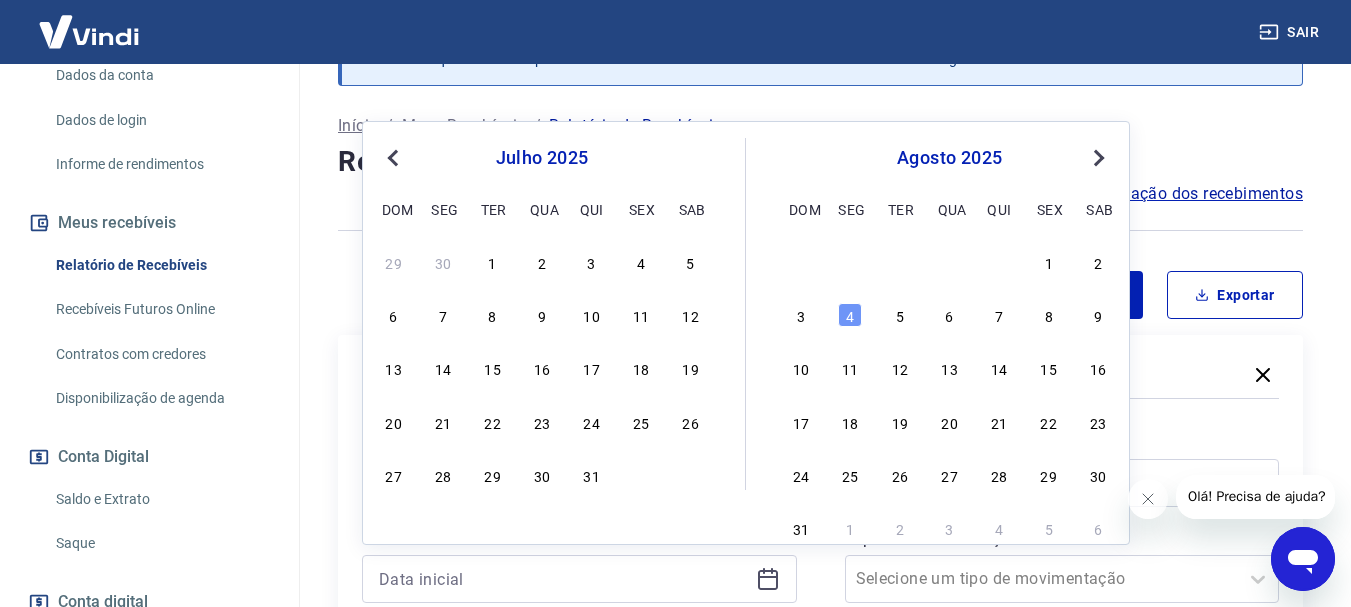 type on "01/07/2025" 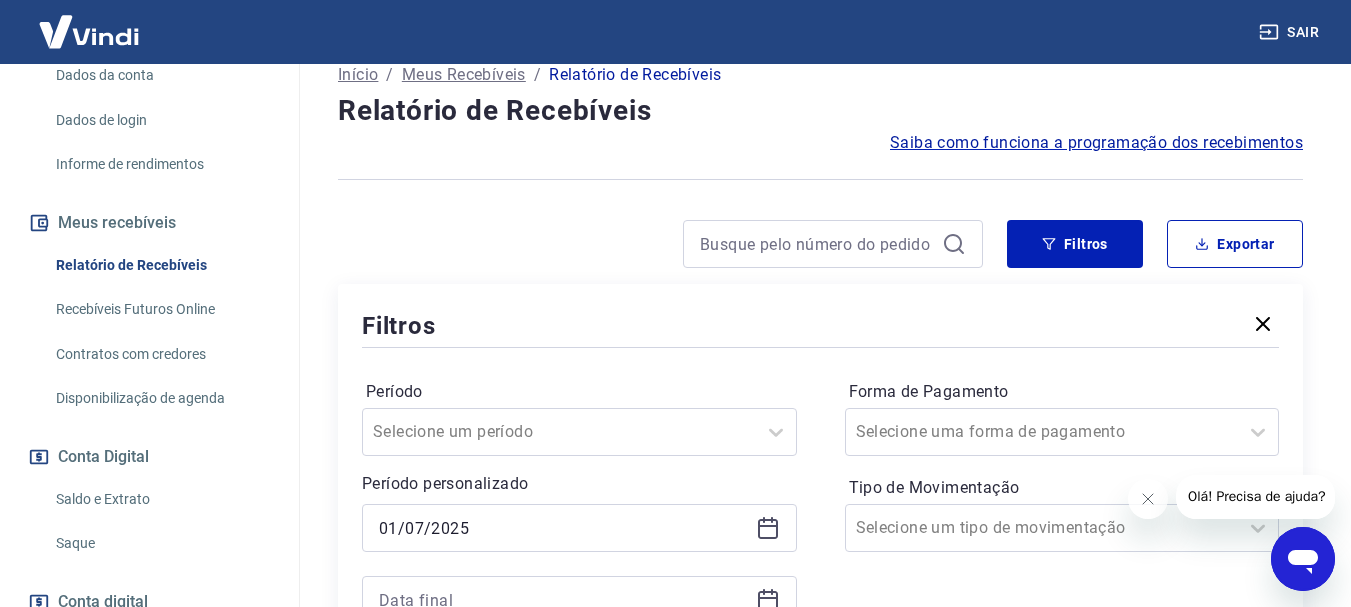 scroll, scrollTop: 196, scrollLeft: 0, axis: vertical 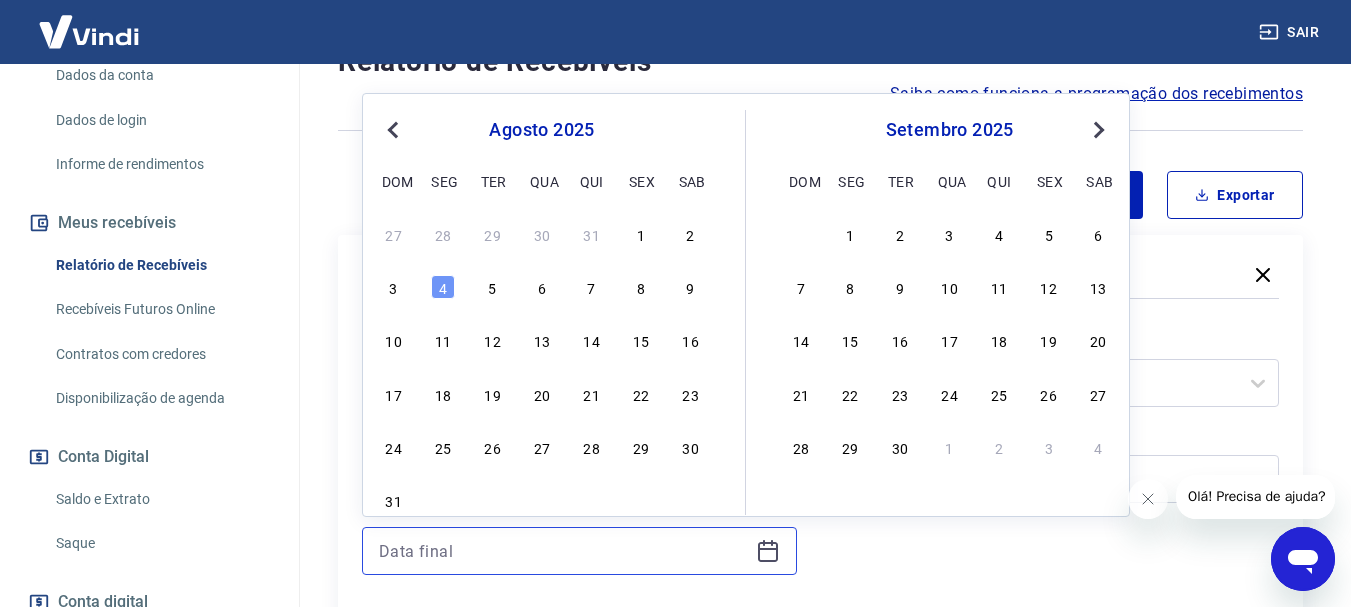 click at bounding box center (563, 551) 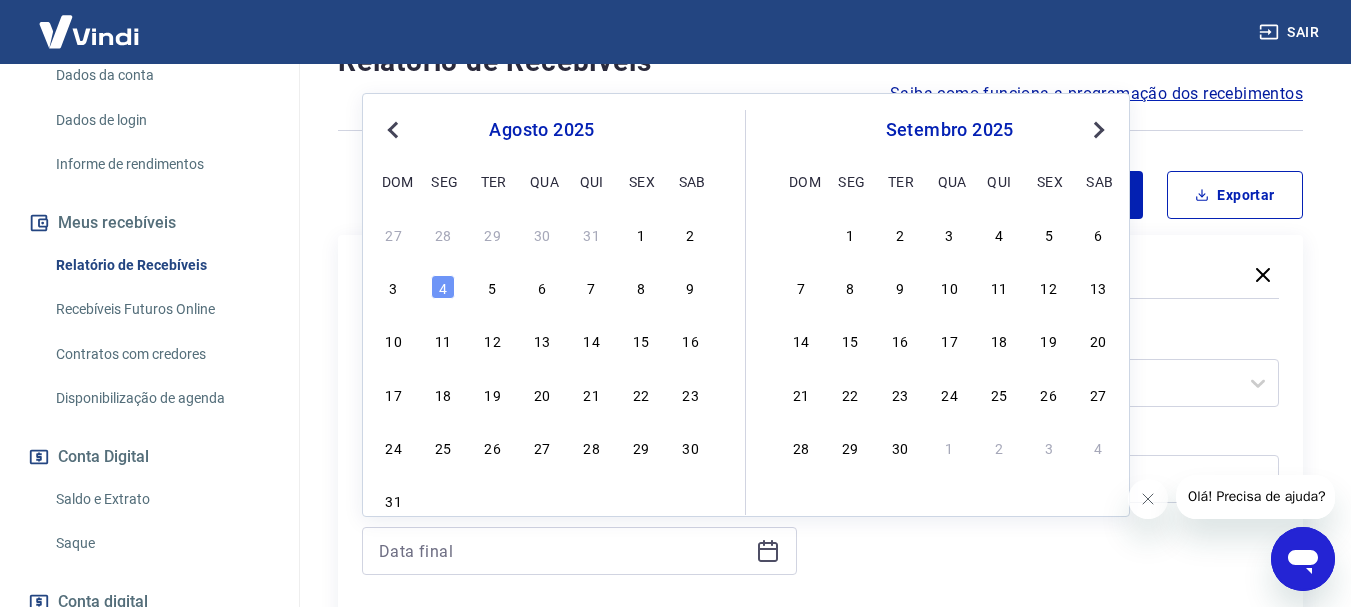 click on "Previous Month" at bounding box center [395, 129] 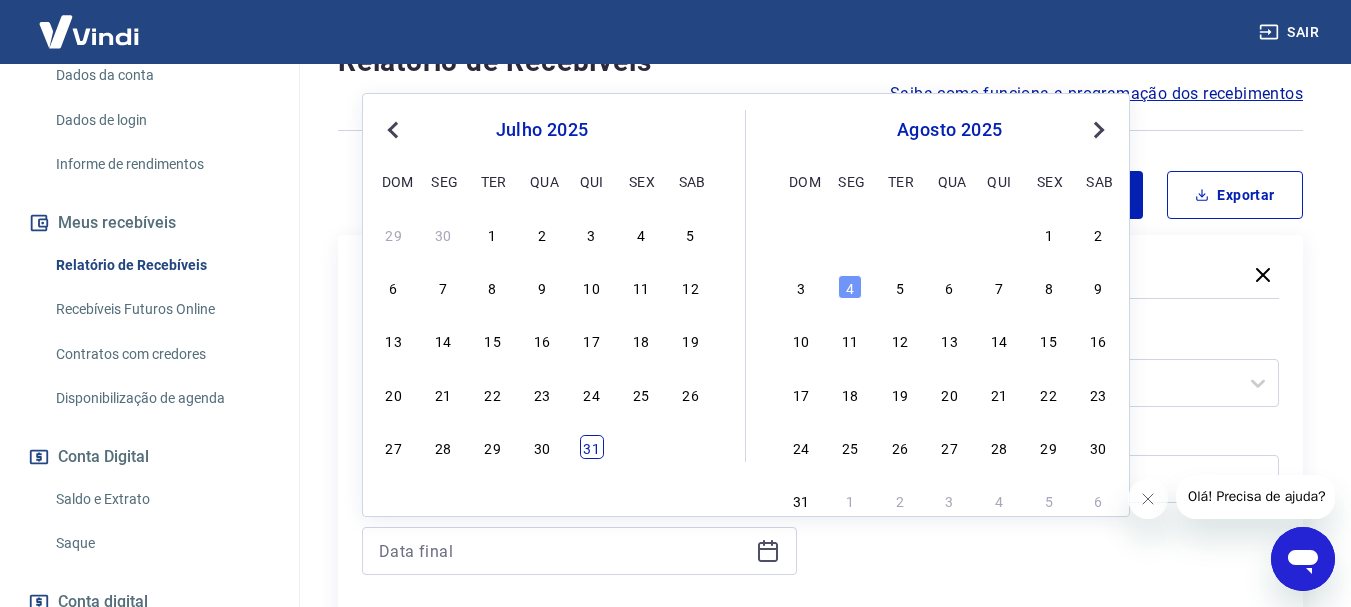 click on "31" at bounding box center [592, 447] 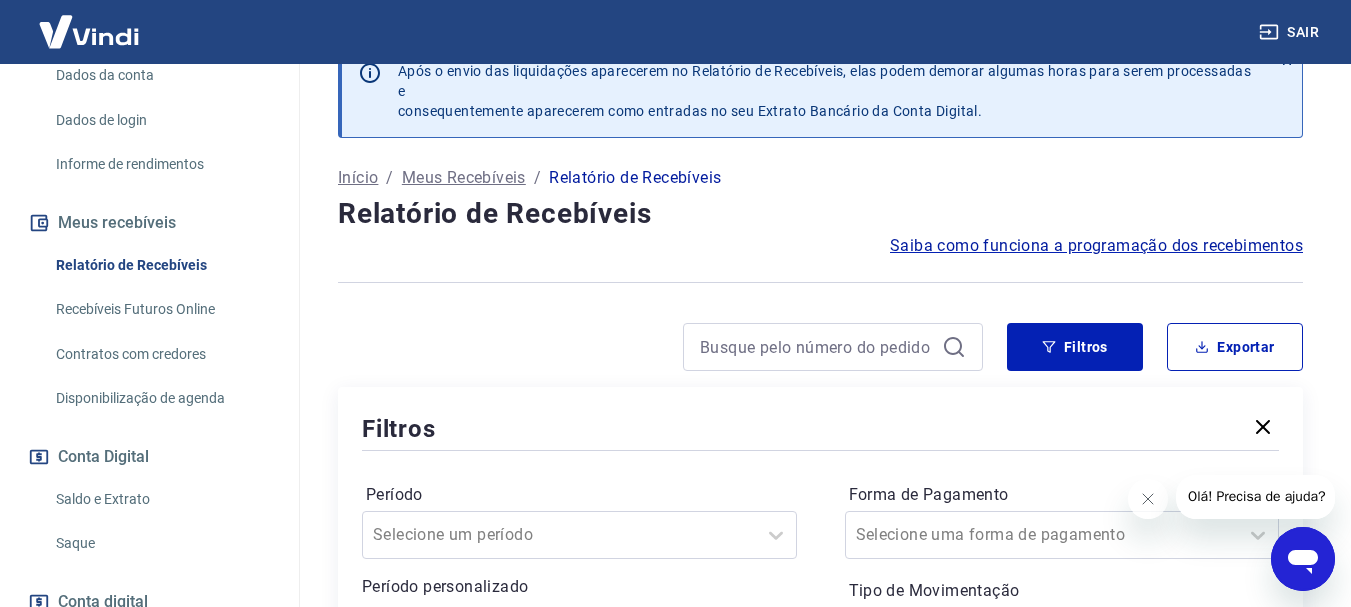 scroll, scrollTop: 0, scrollLeft: 0, axis: both 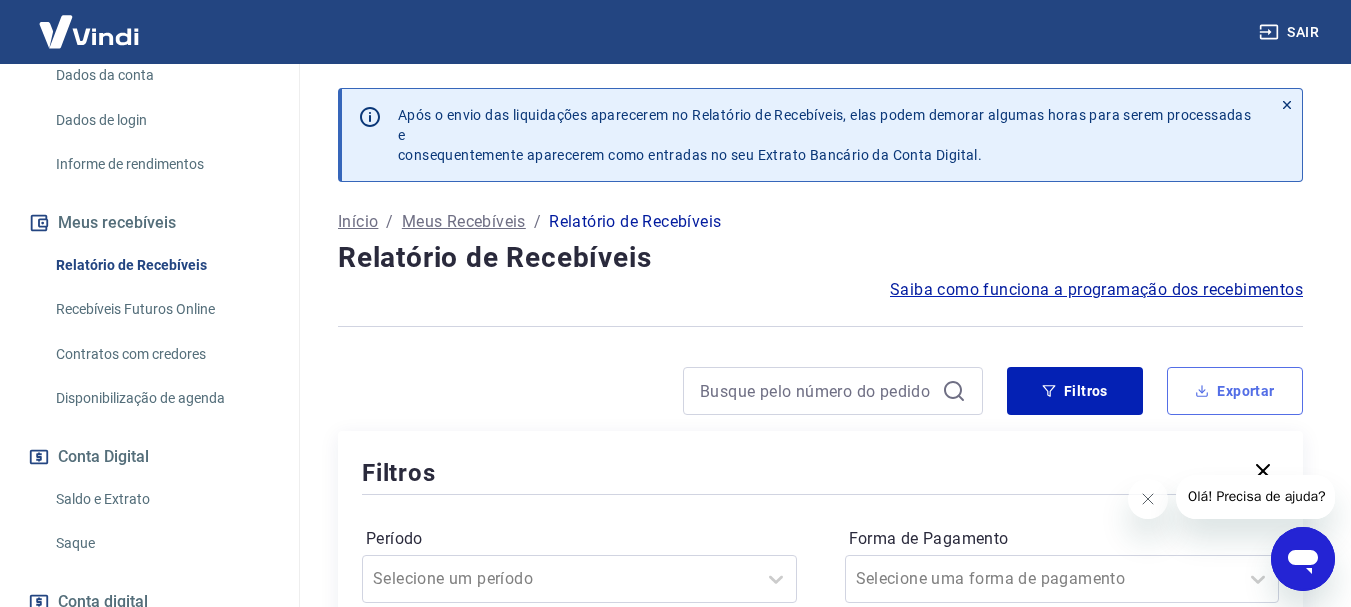 click 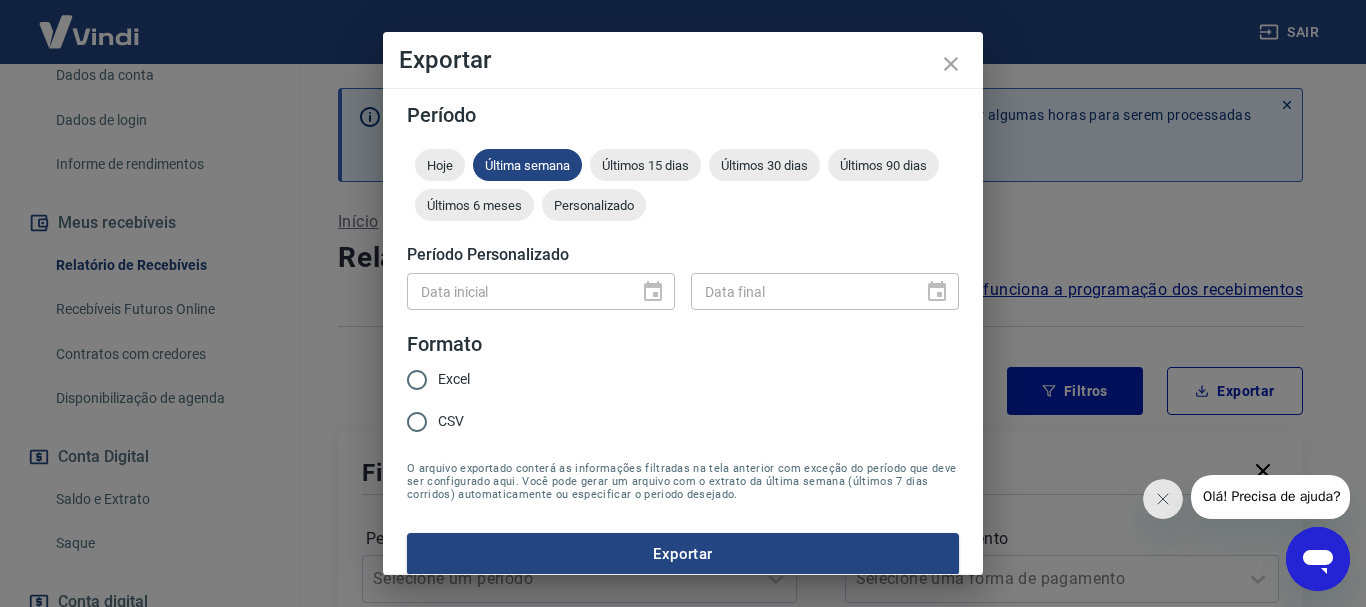 click on "Excel" at bounding box center (417, 380) 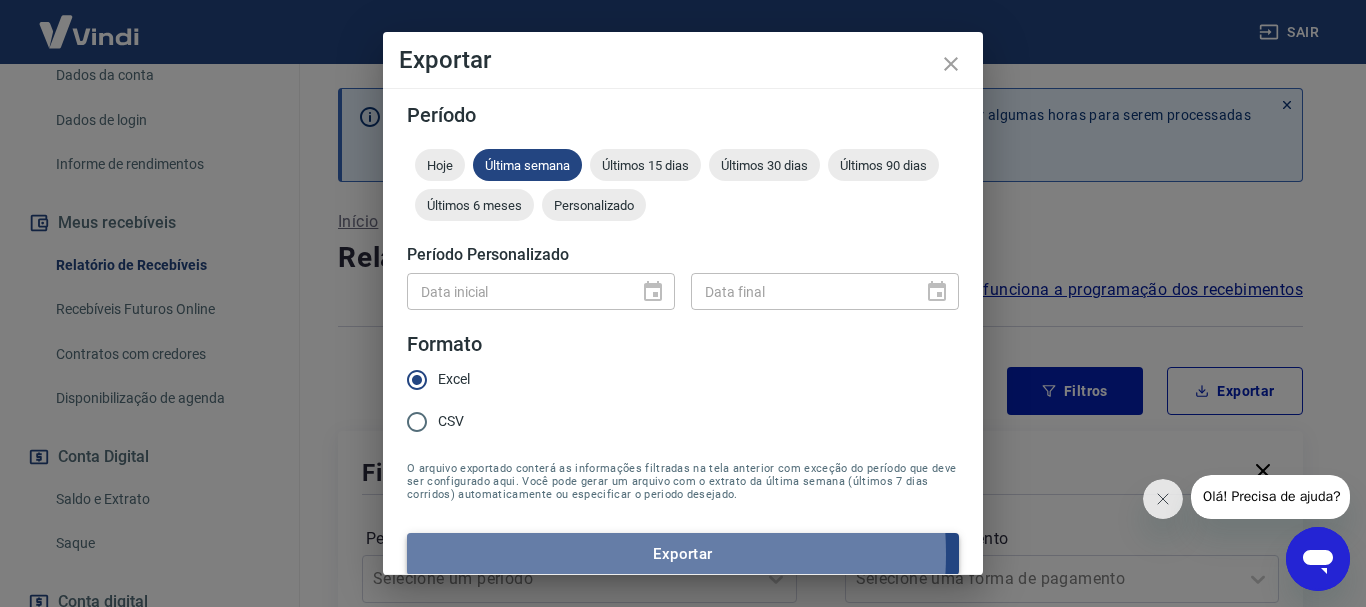 click on "Exportar" at bounding box center (683, 554) 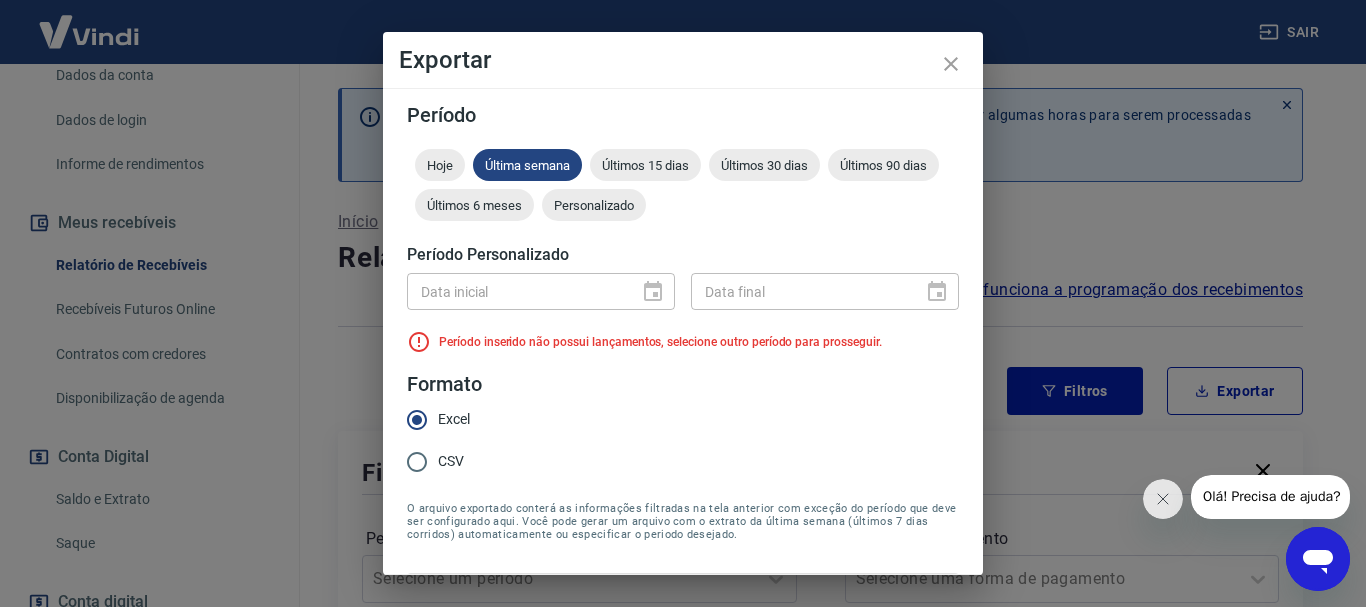click on "Data inicial" at bounding box center (541, 291) 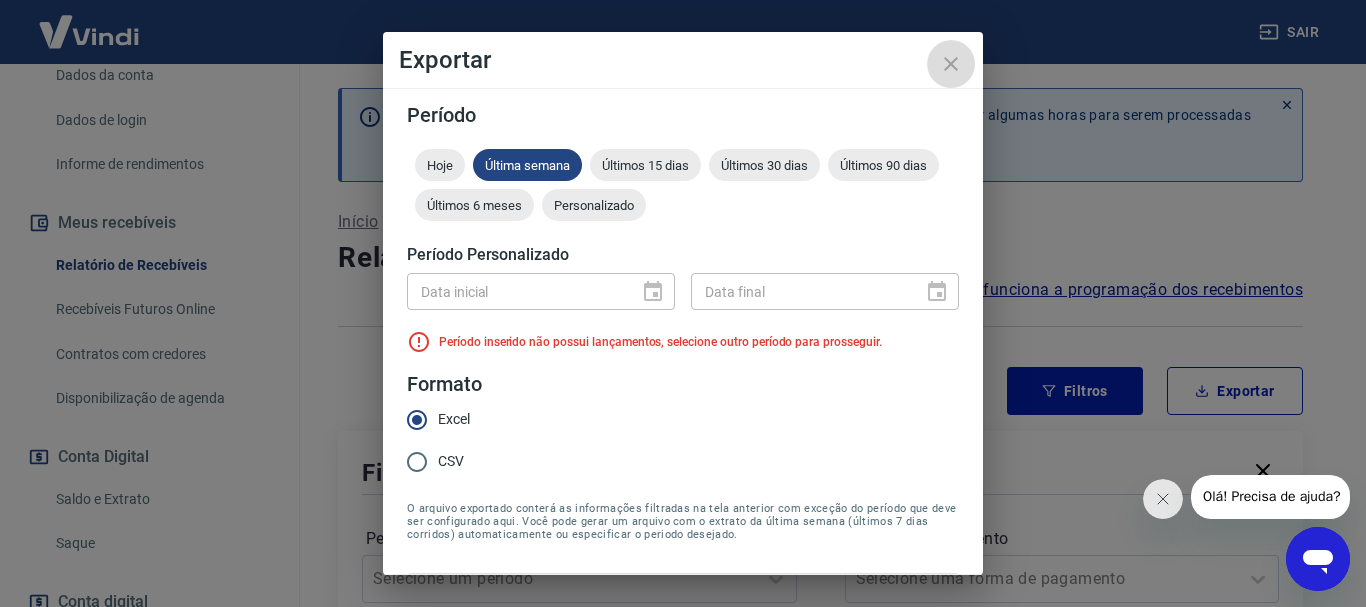 click at bounding box center (951, 64) 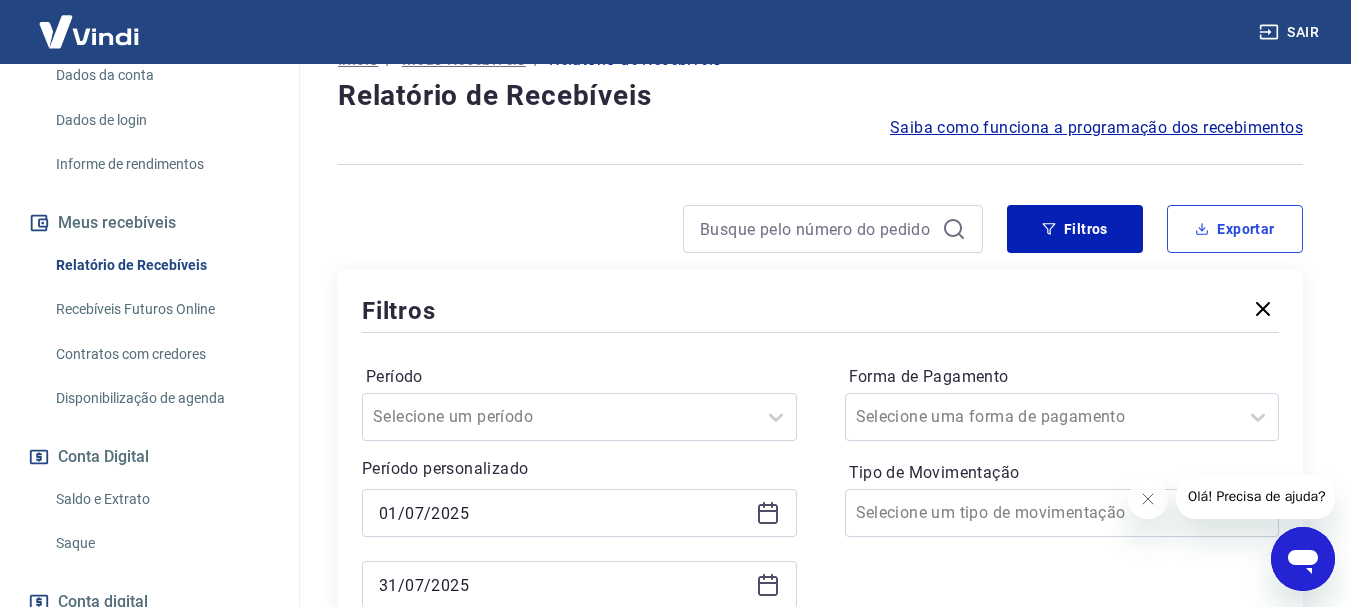 scroll, scrollTop: 157, scrollLeft: 0, axis: vertical 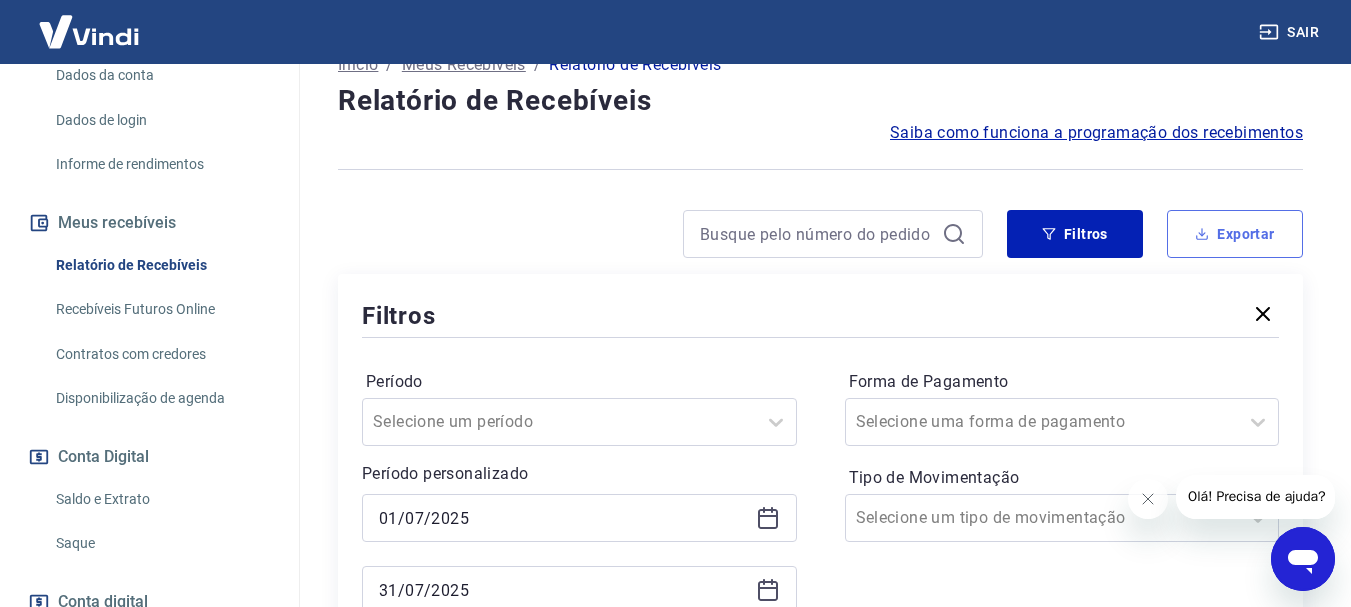 click on "Exportar" at bounding box center (1235, 234) 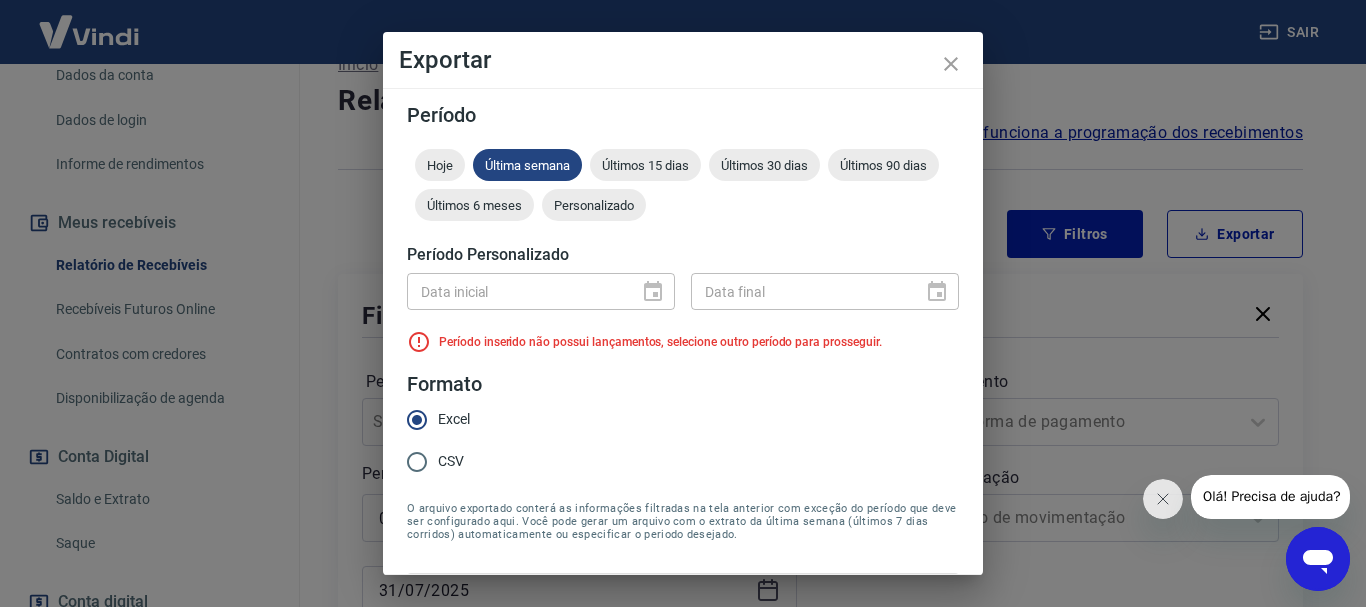 click on "Data inicial" at bounding box center [541, 291] 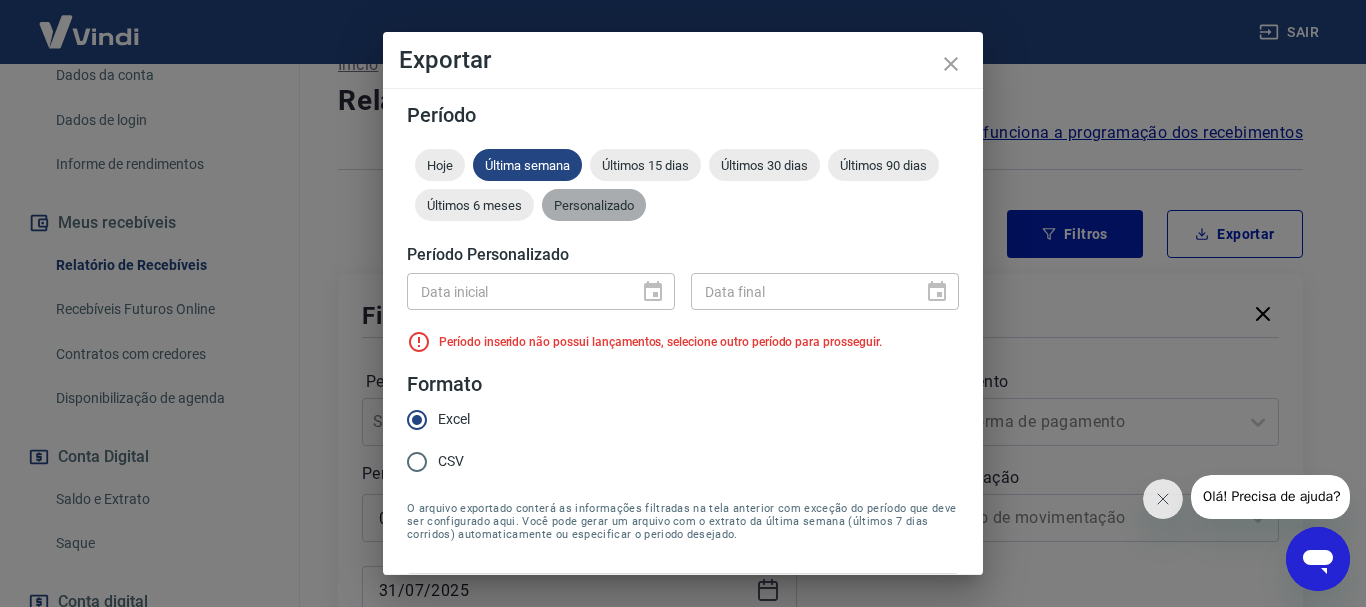click on "Personalizado" at bounding box center (594, 205) 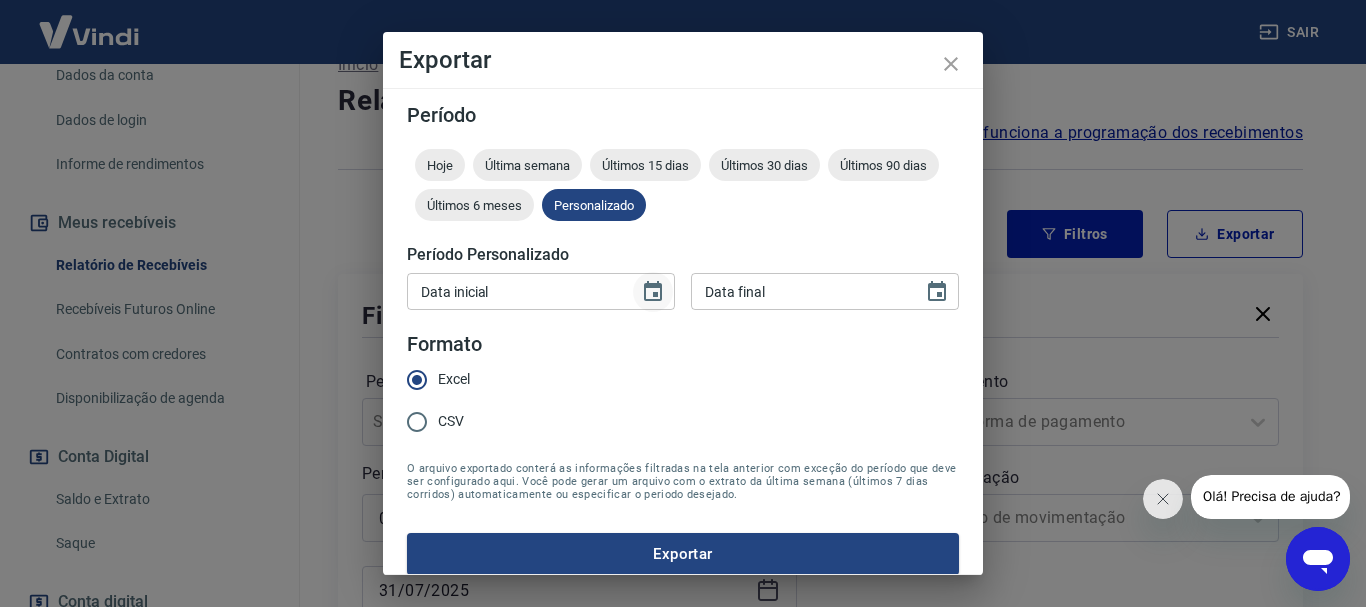 click 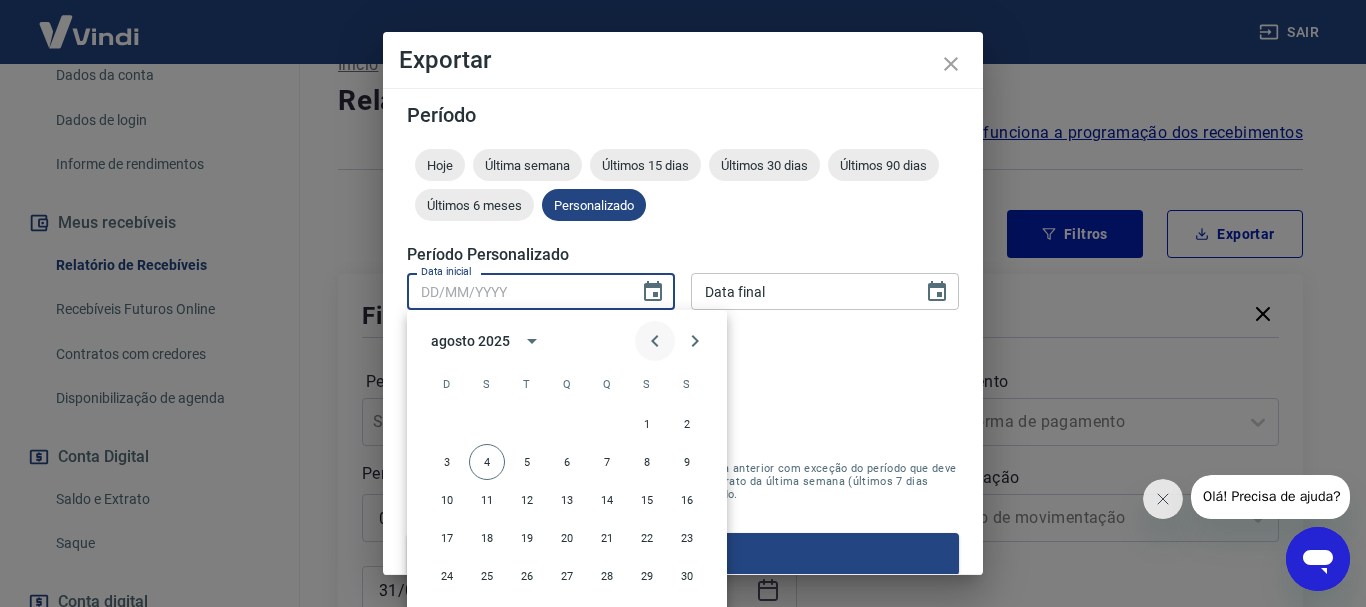 click 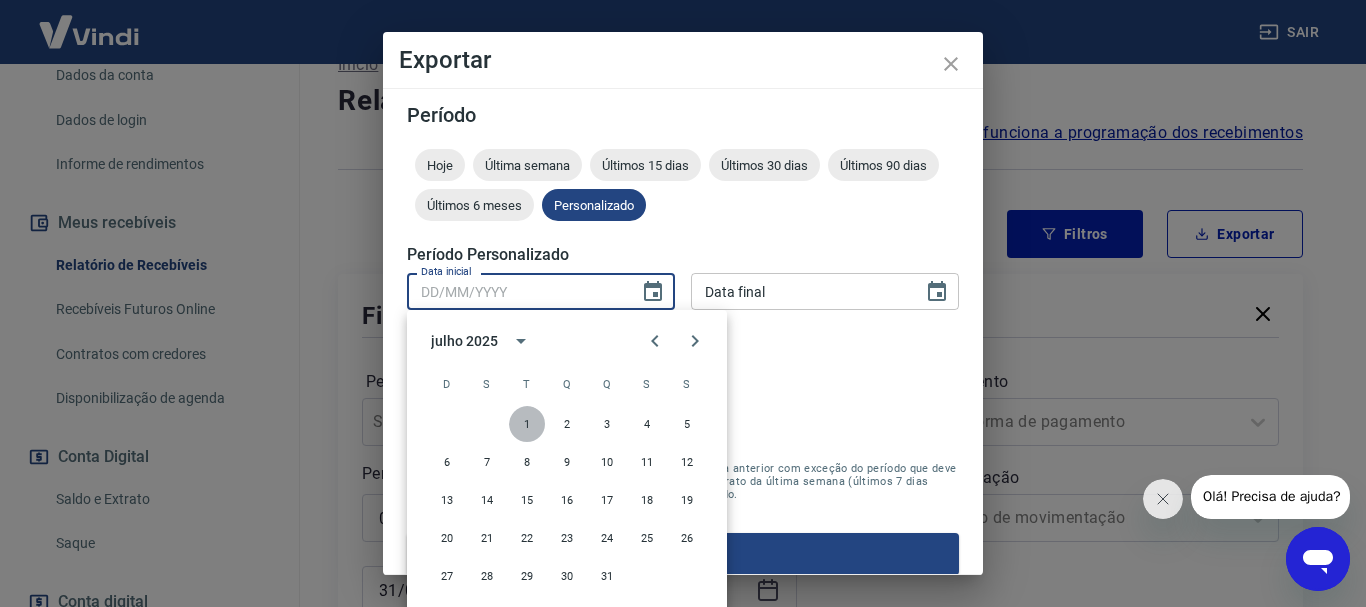 click on "1" at bounding box center (527, 424) 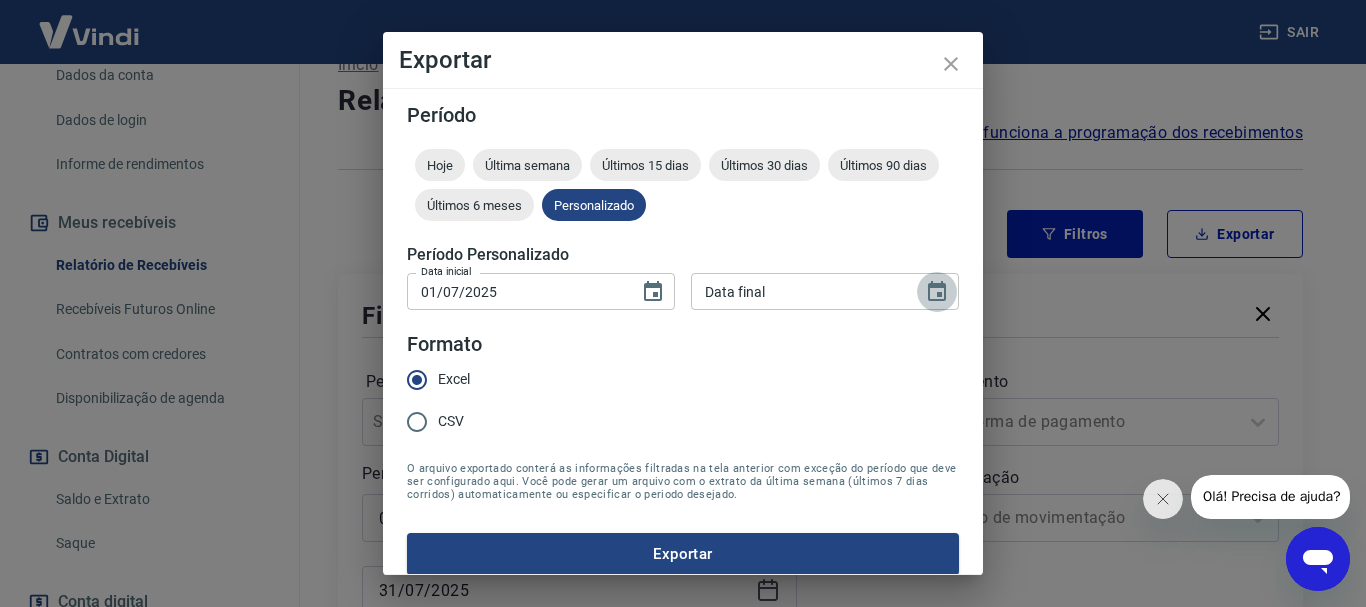 click 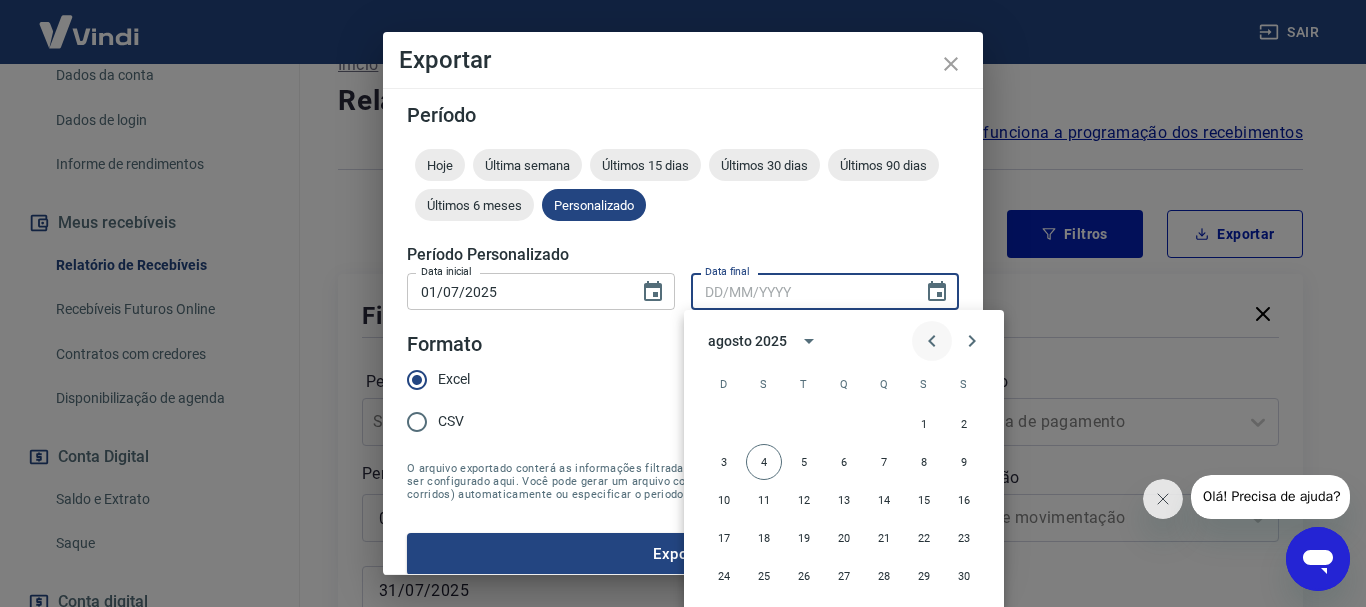 click 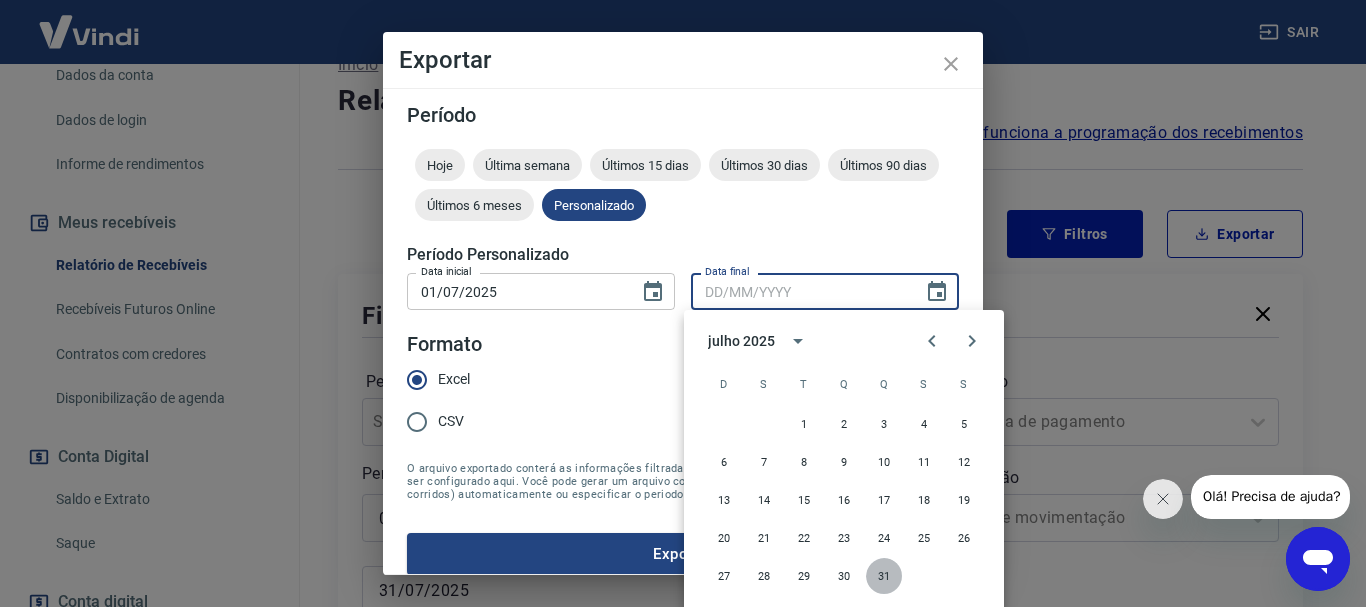 click on "31" at bounding box center (884, 576) 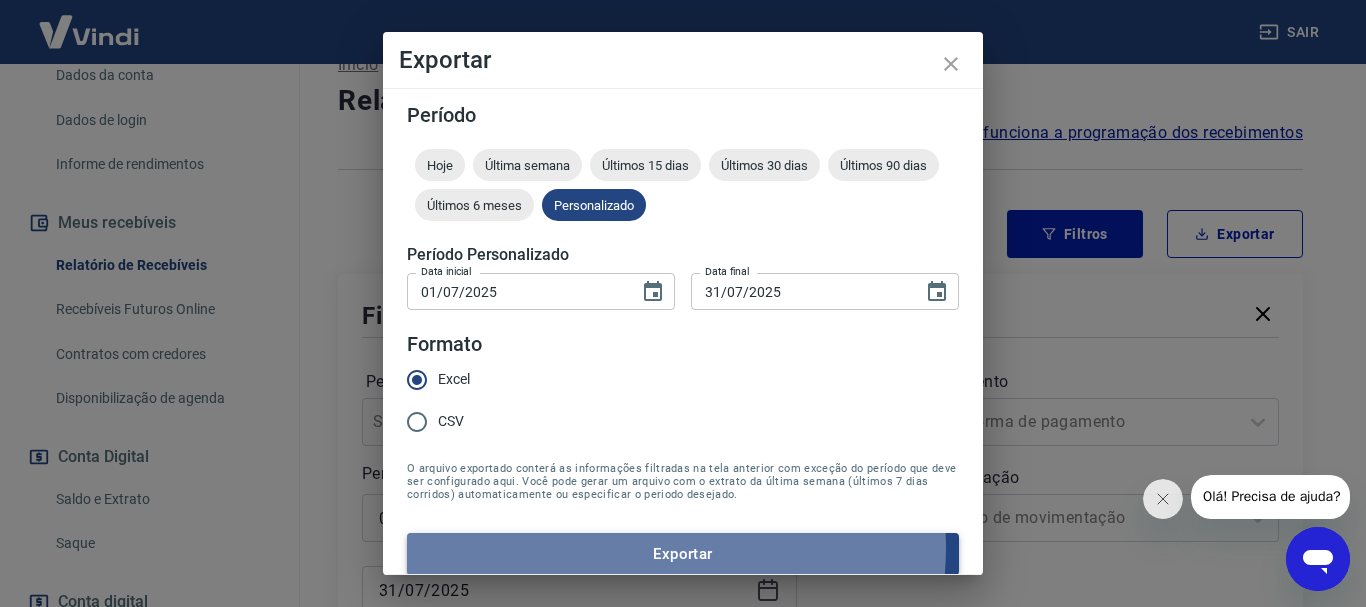 click on "Exportar" at bounding box center [683, 554] 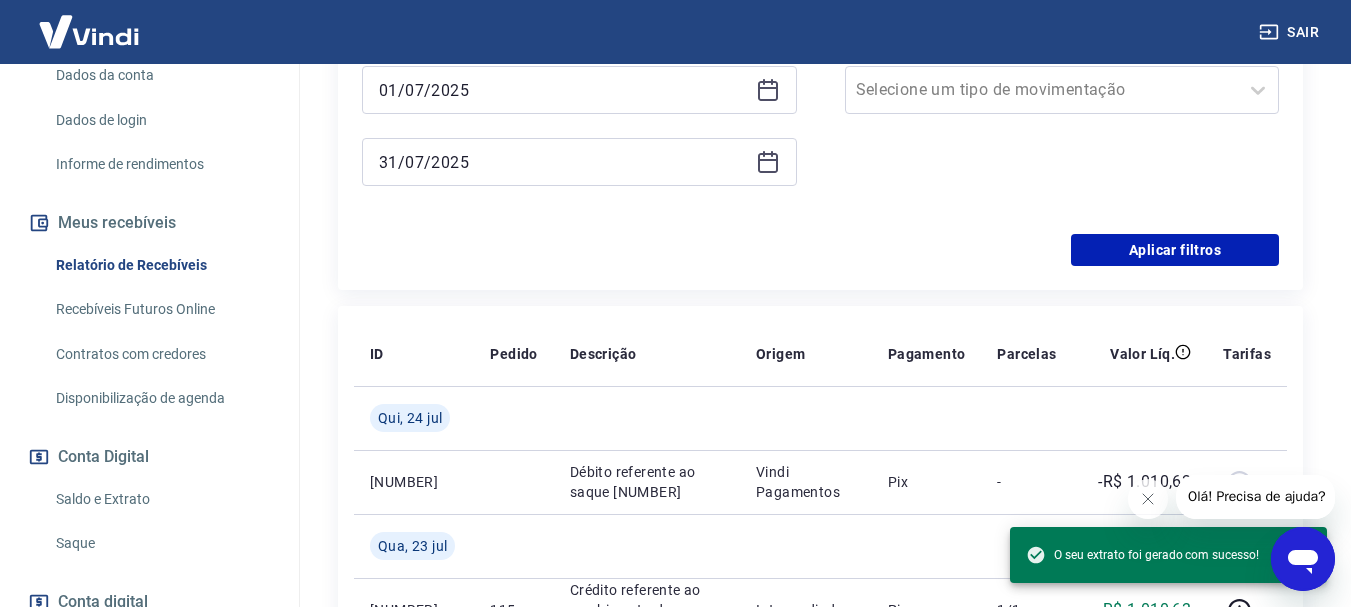 scroll, scrollTop: 600, scrollLeft: 0, axis: vertical 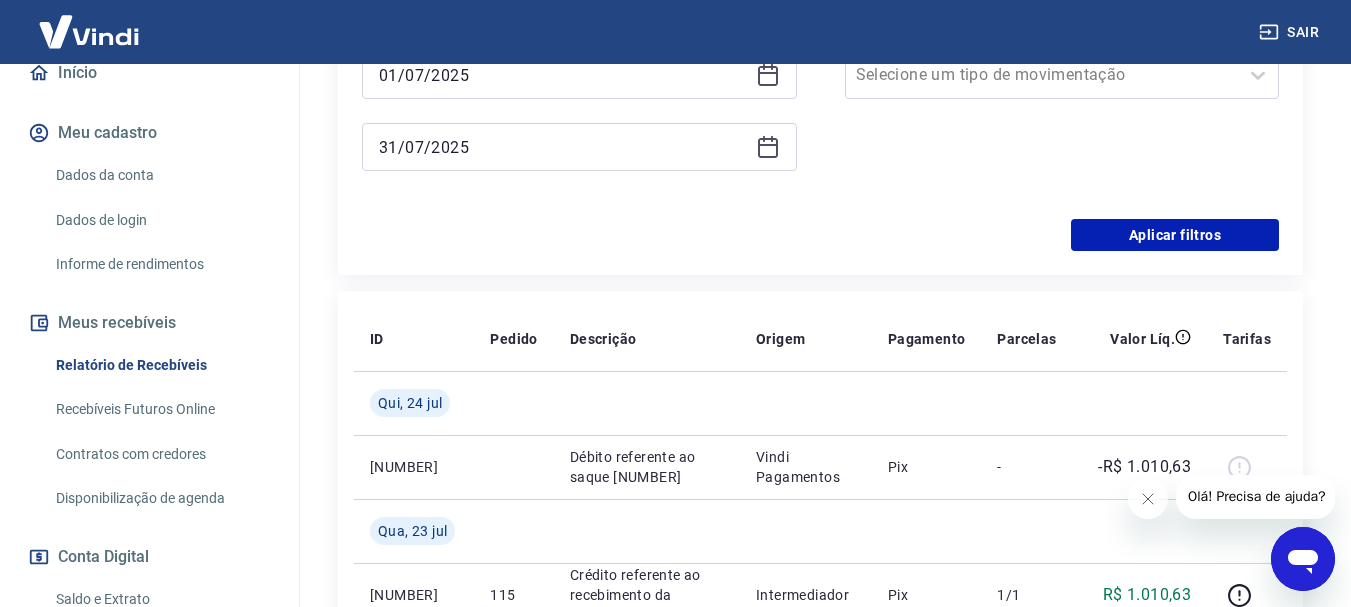 click on "Dados da conta" at bounding box center (161, 175) 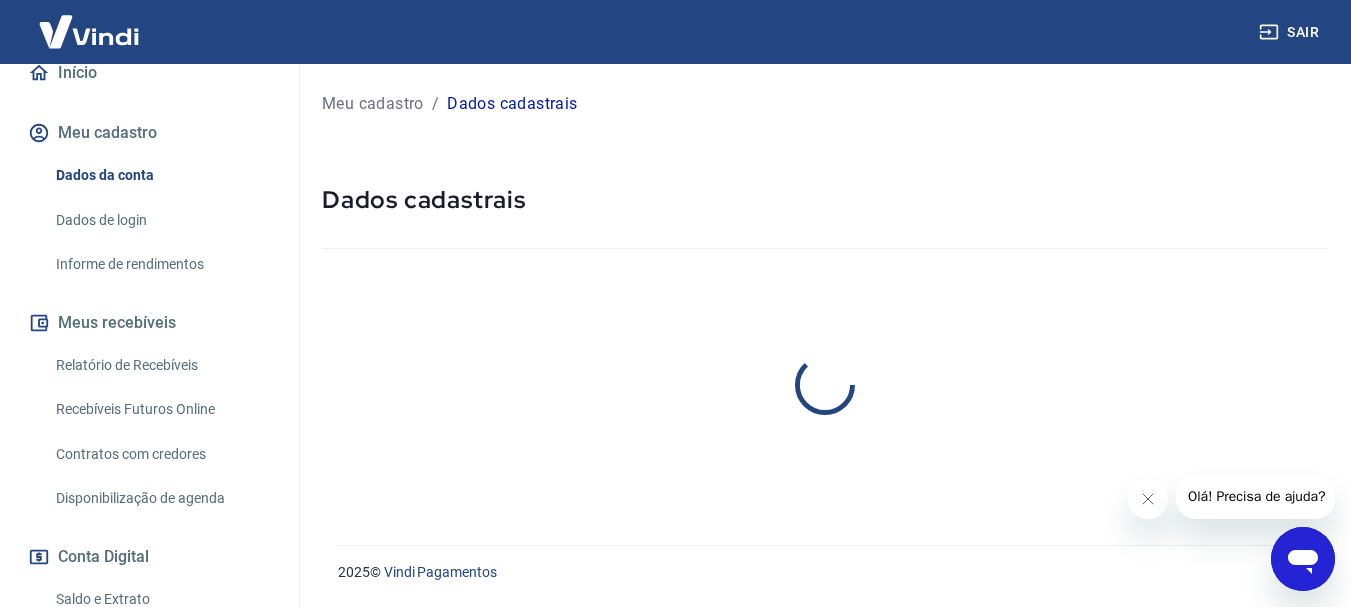 scroll, scrollTop: 0, scrollLeft: 0, axis: both 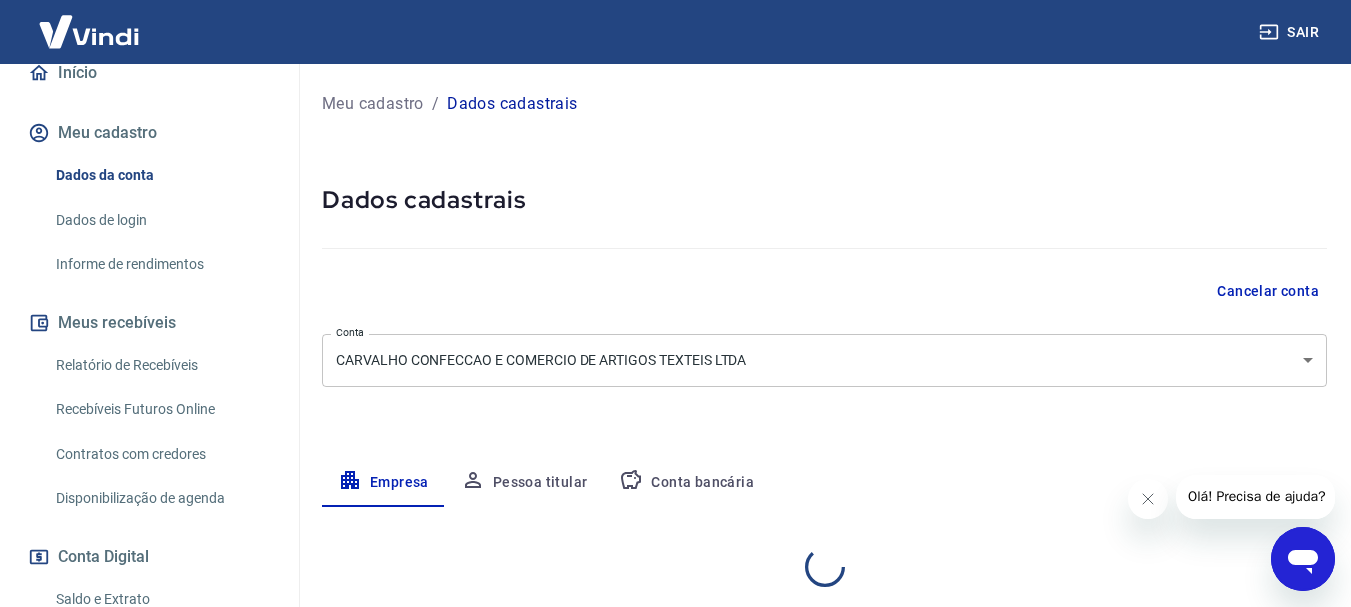 select on "MG" 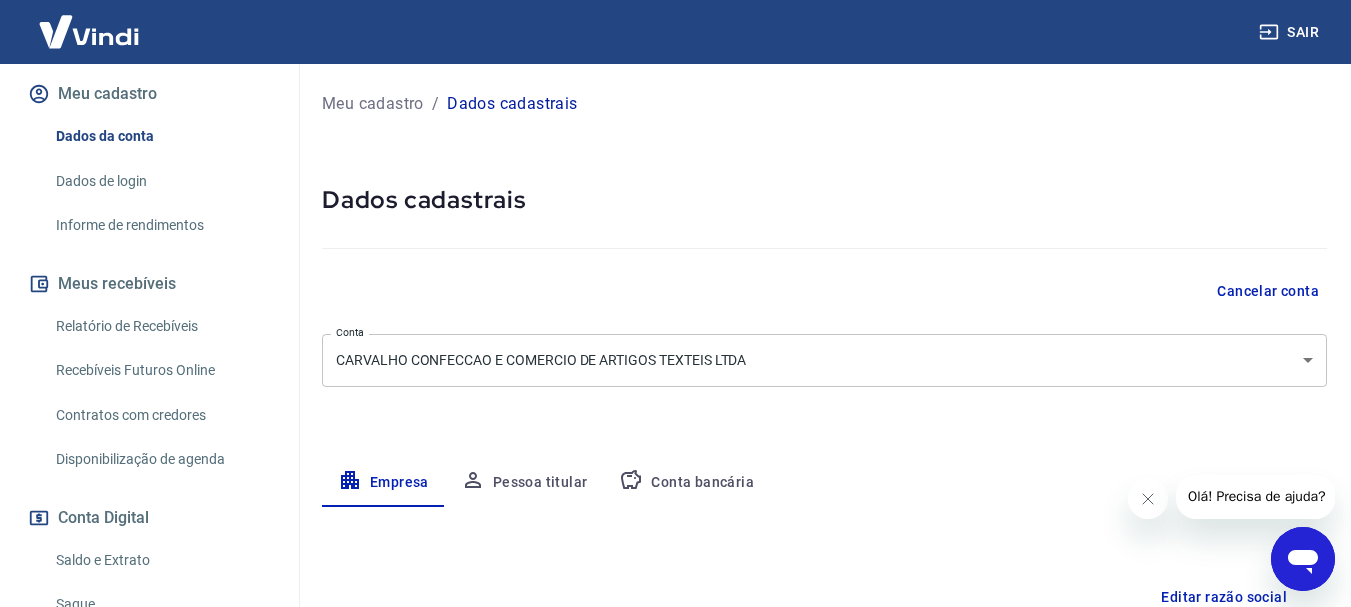 scroll, scrollTop: 300, scrollLeft: 0, axis: vertical 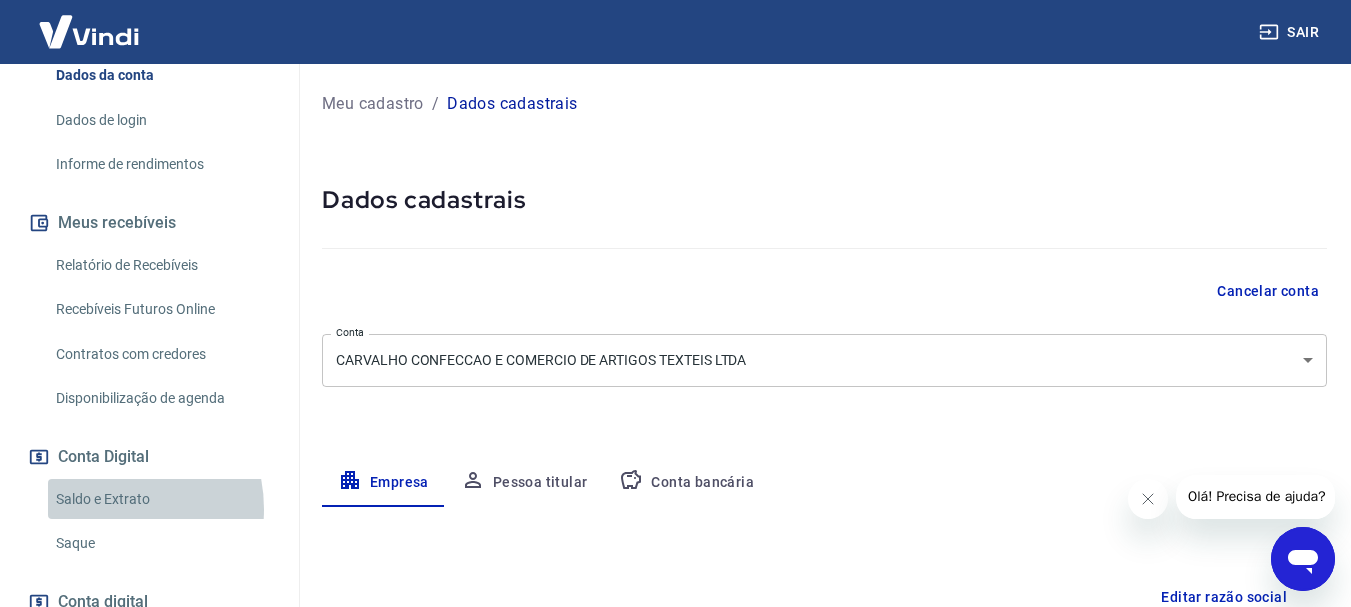 click on "Saldo e Extrato" at bounding box center (161, 499) 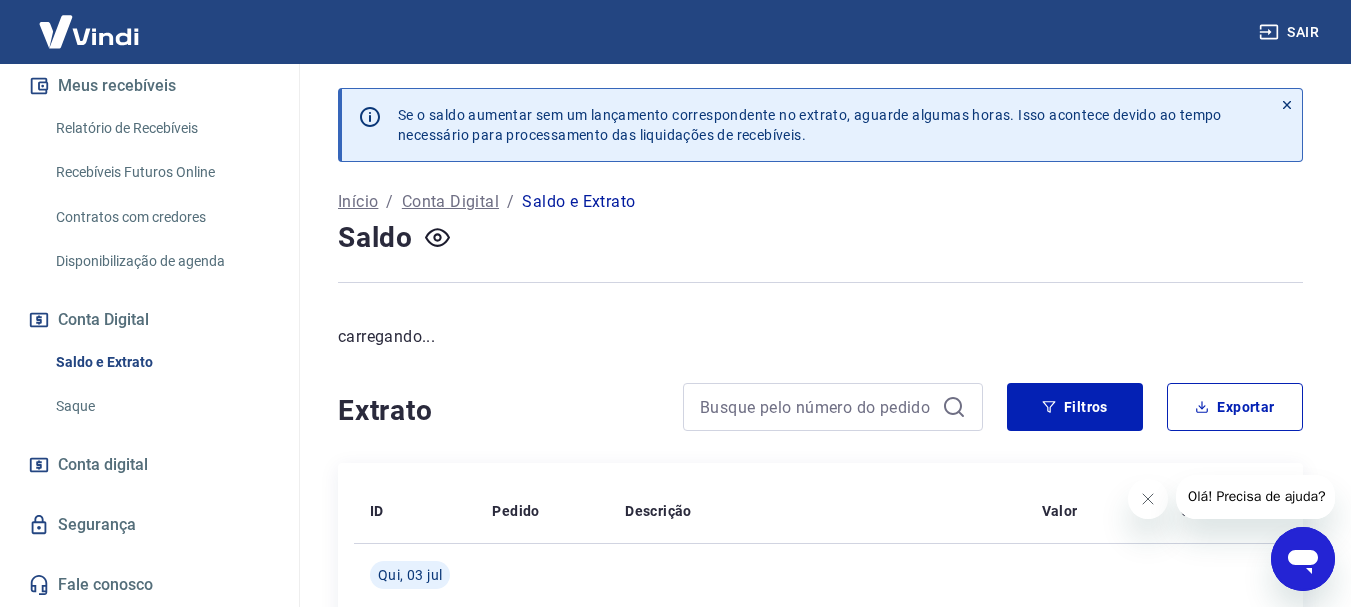 scroll, scrollTop: 458, scrollLeft: 0, axis: vertical 